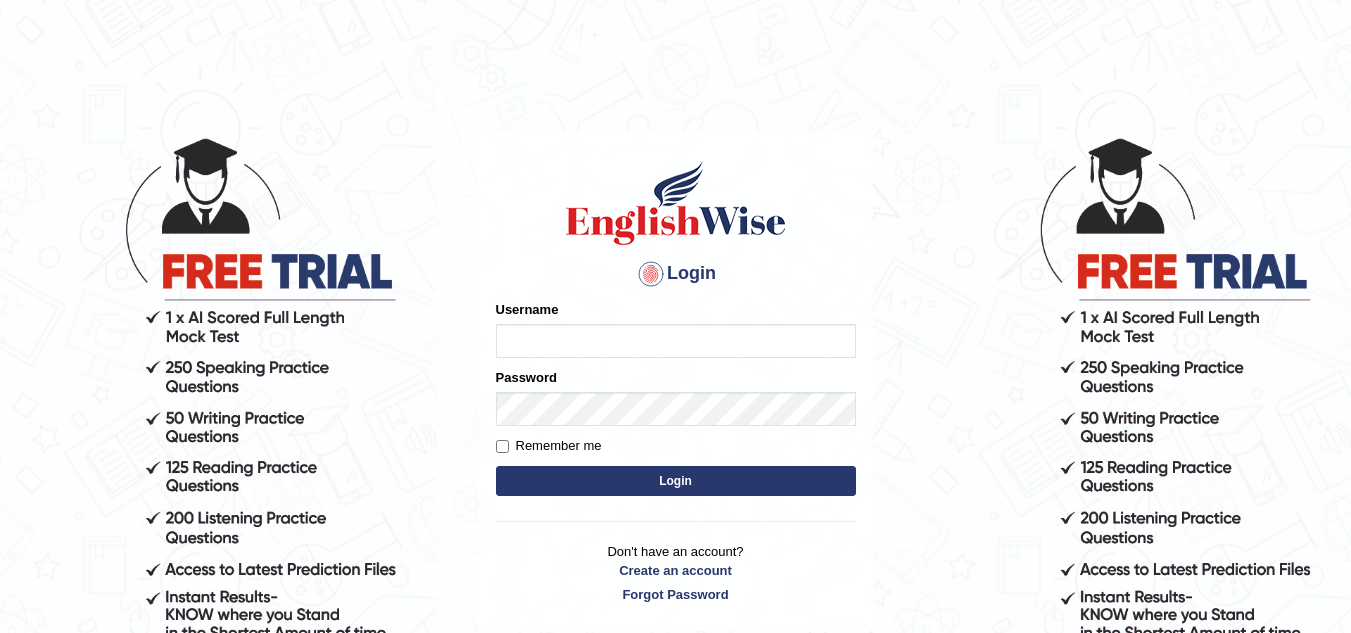 scroll, scrollTop: 0, scrollLeft: 0, axis: both 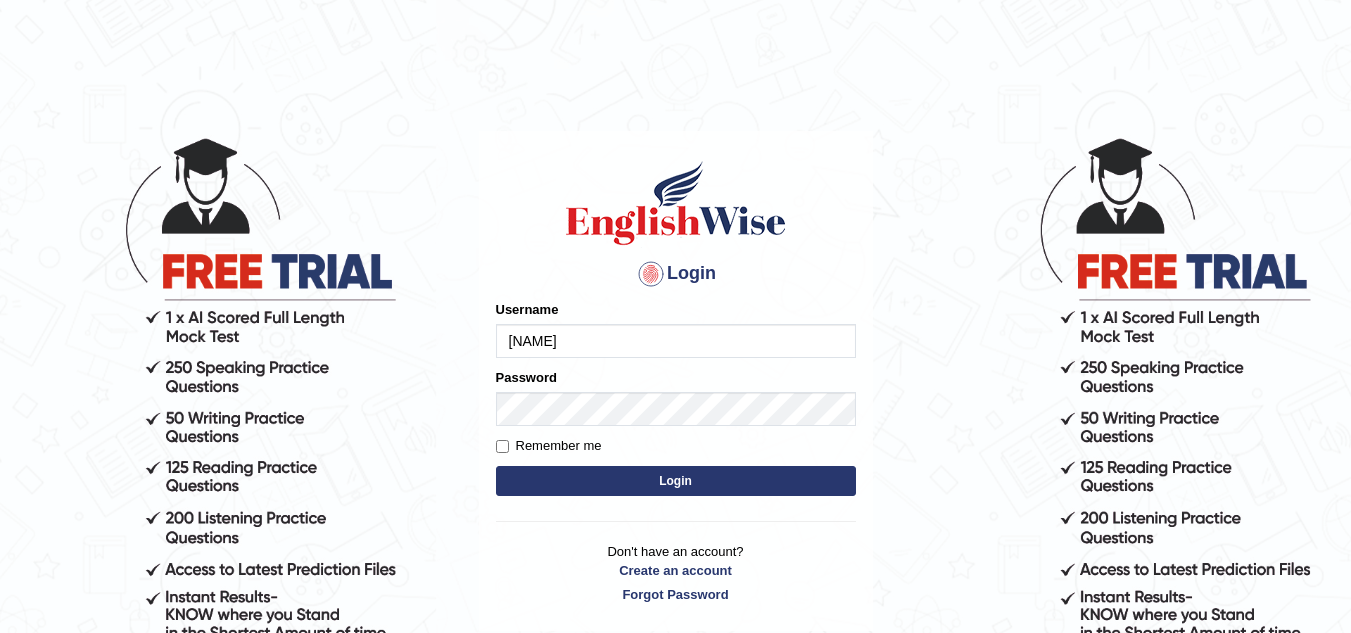 click on "Login" at bounding box center [676, 481] 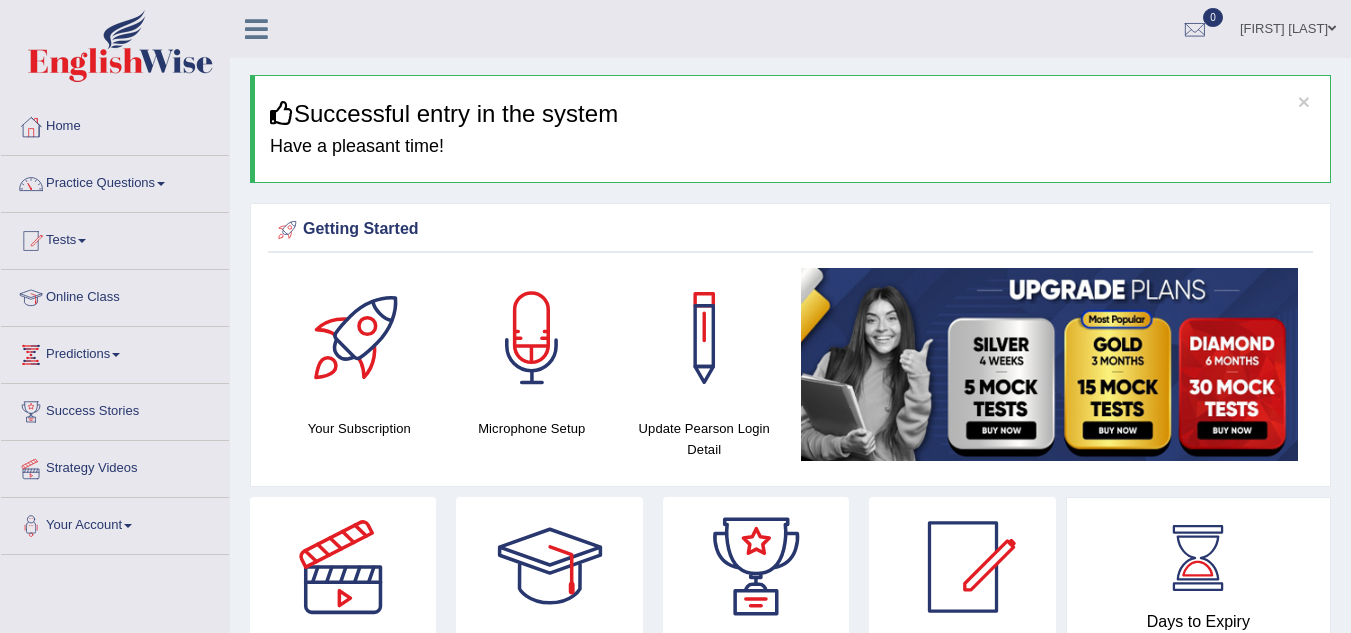 scroll, scrollTop: 0, scrollLeft: 0, axis: both 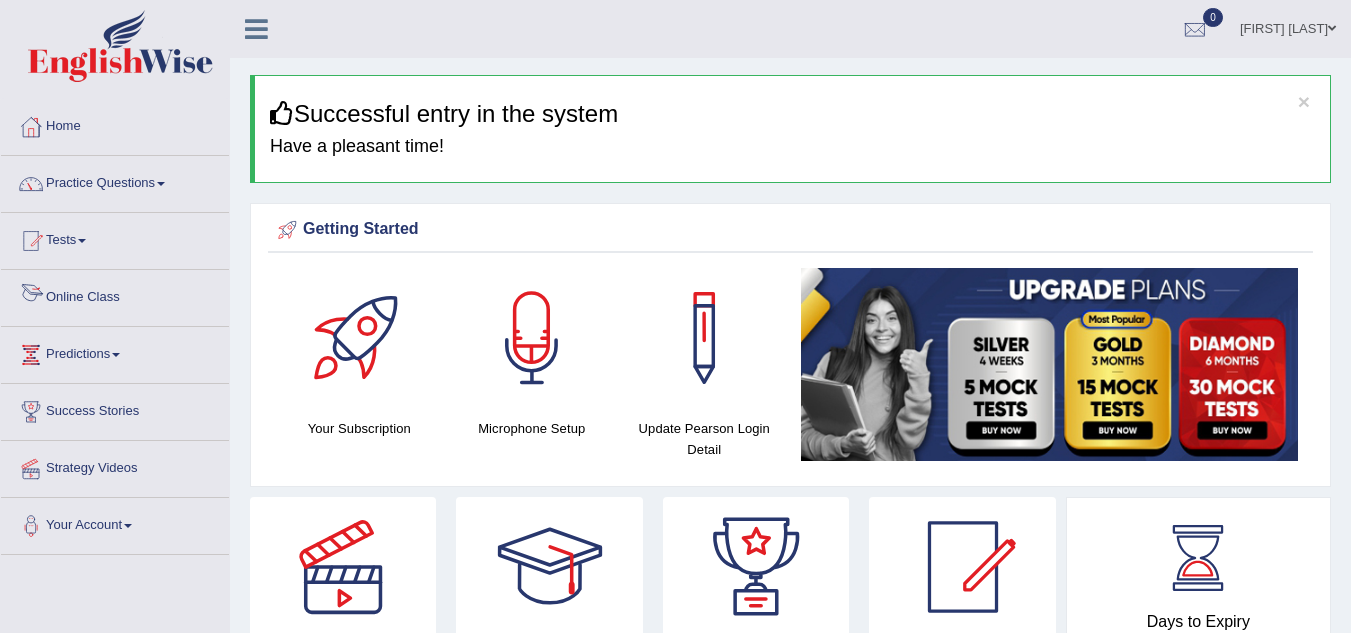 click on "Online Class" at bounding box center (115, 295) 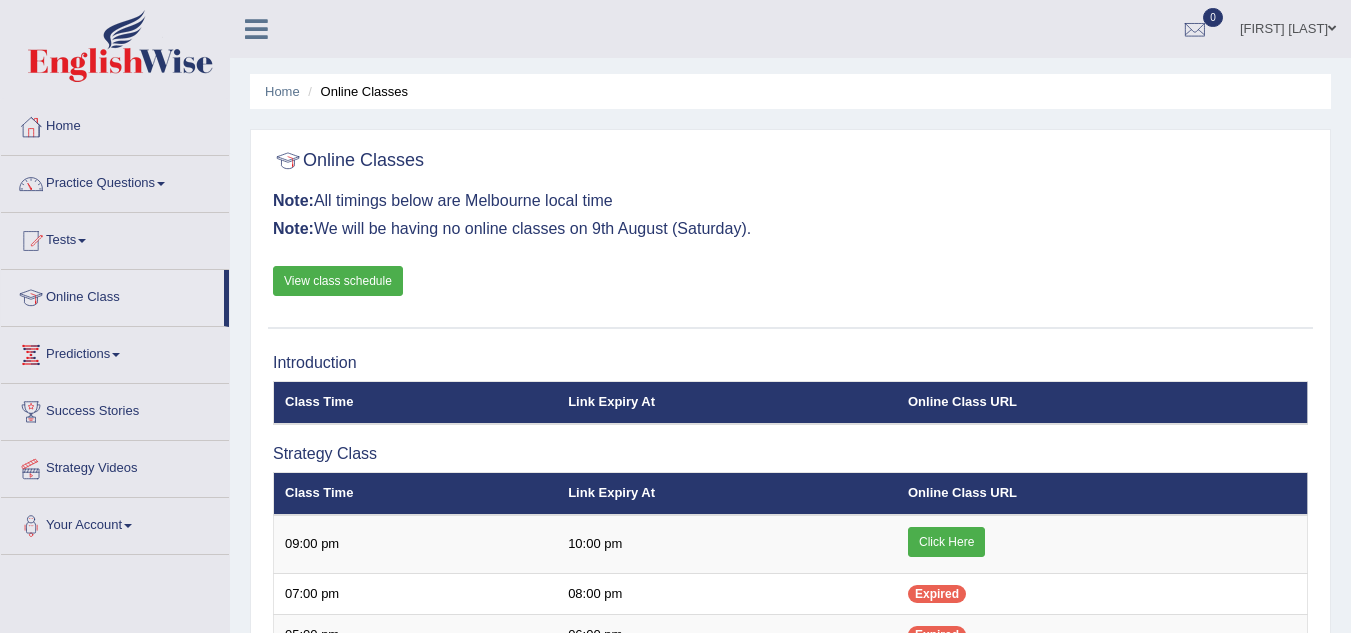 scroll, scrollTop: 0, scrollLeft: 0, axis: both 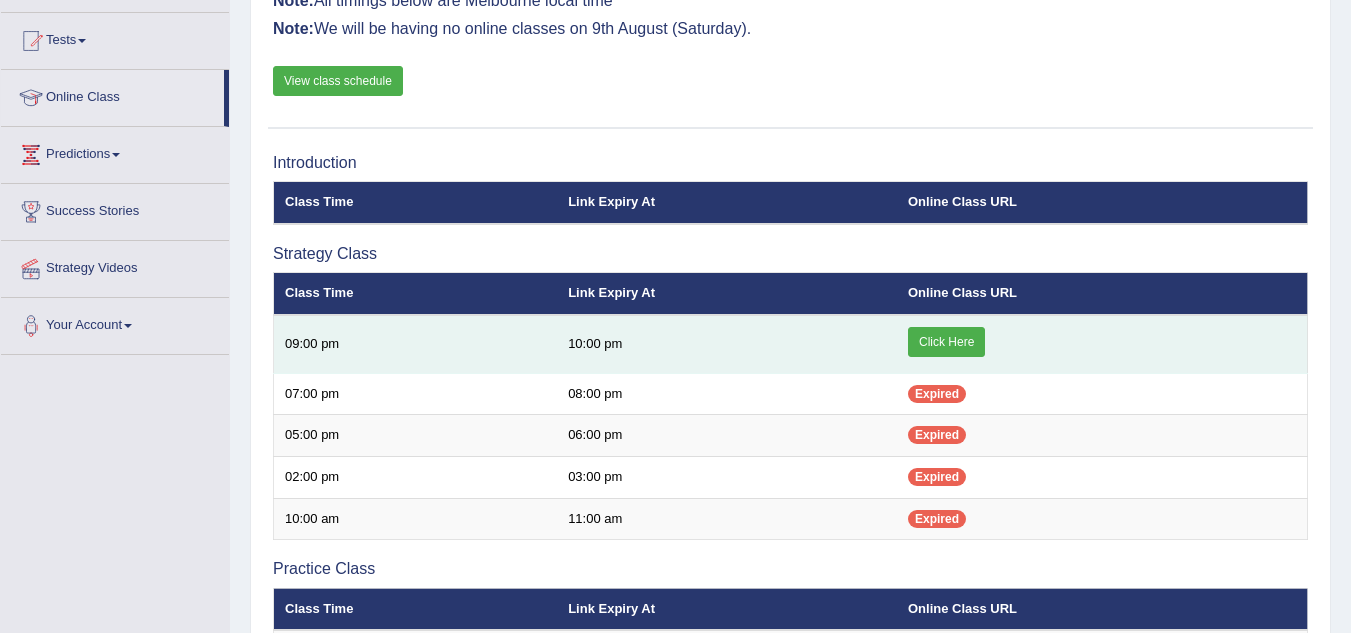 click on "Click Here" at bounding box center (946, 342) 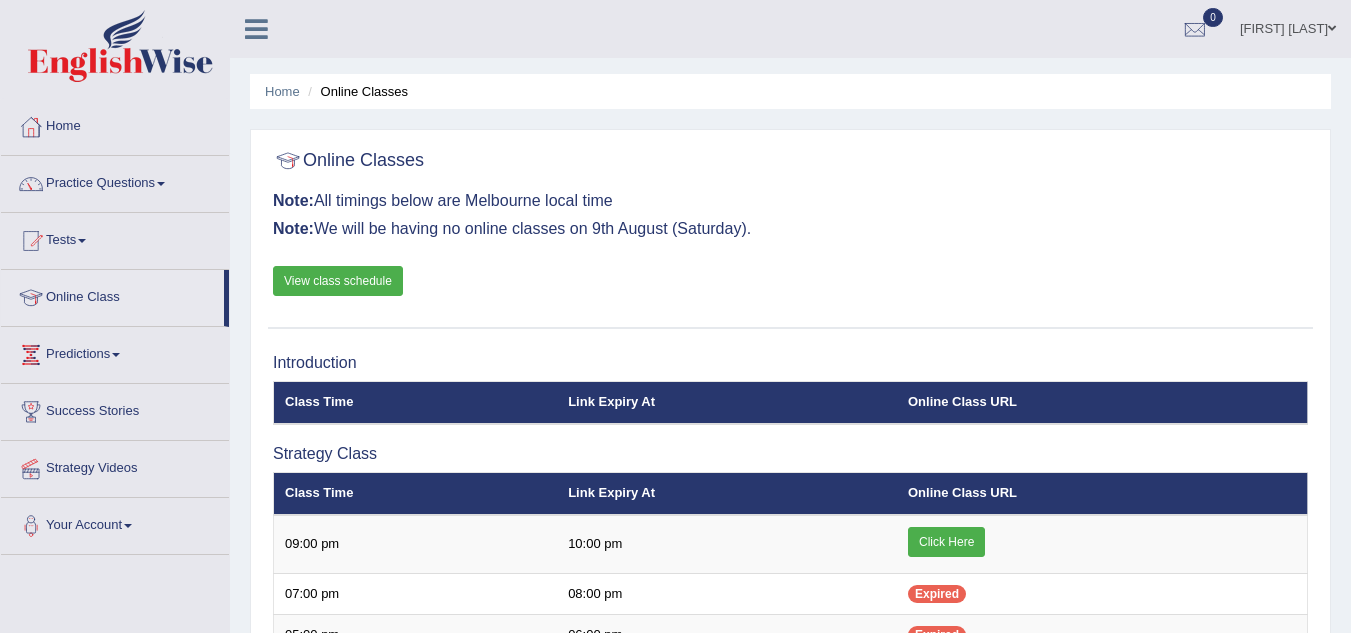 scroll, scrollTop: 200, scrollLeft: 0, axis: vertical 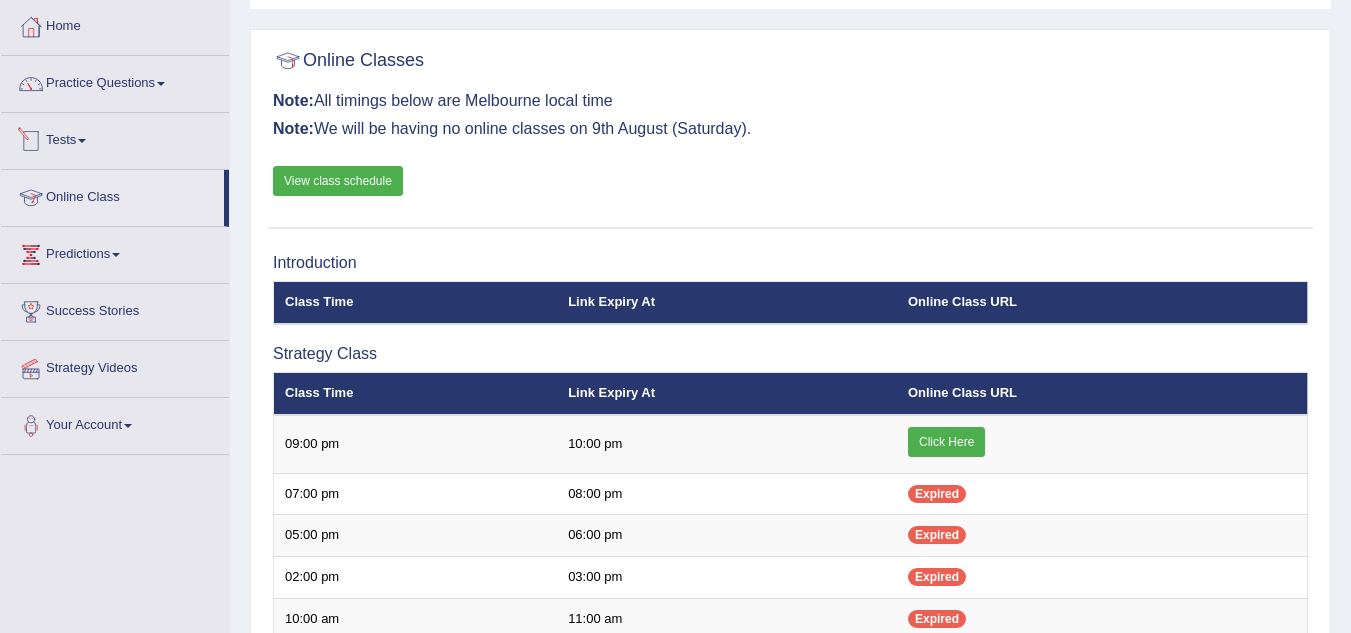 click on "Tests" at bounding box center [115, 138] 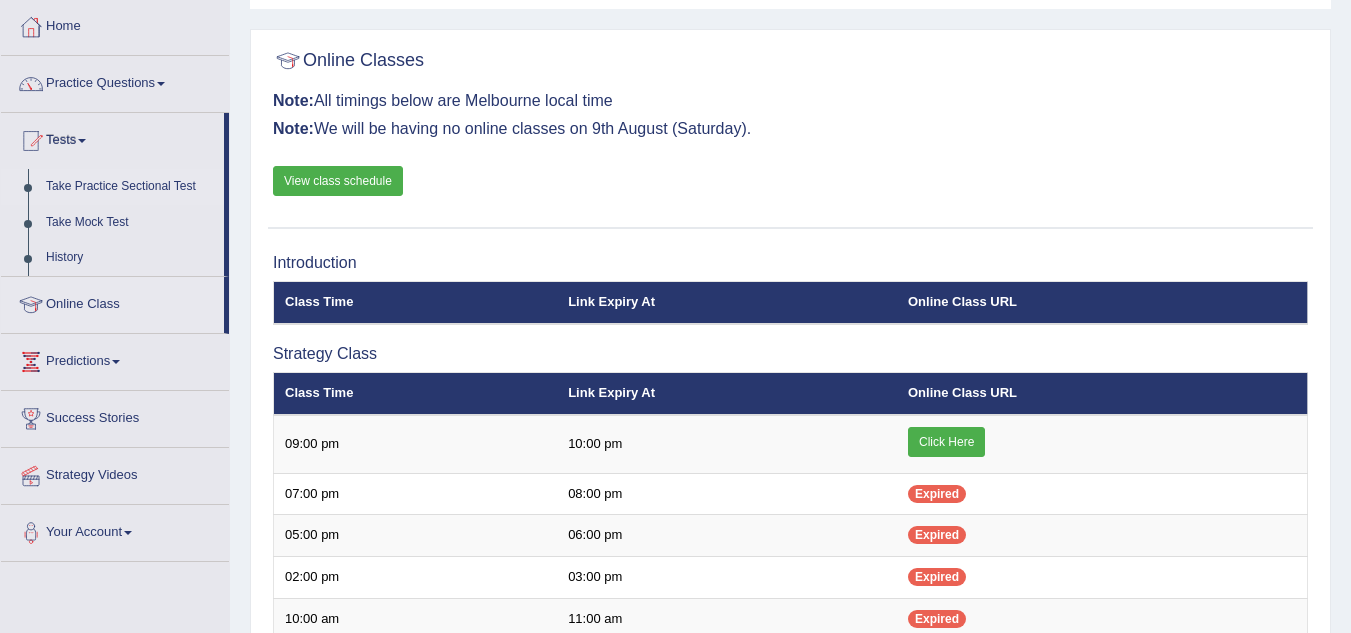 click on "Take Practice Sectional Test" at bounding box center (130, 187) 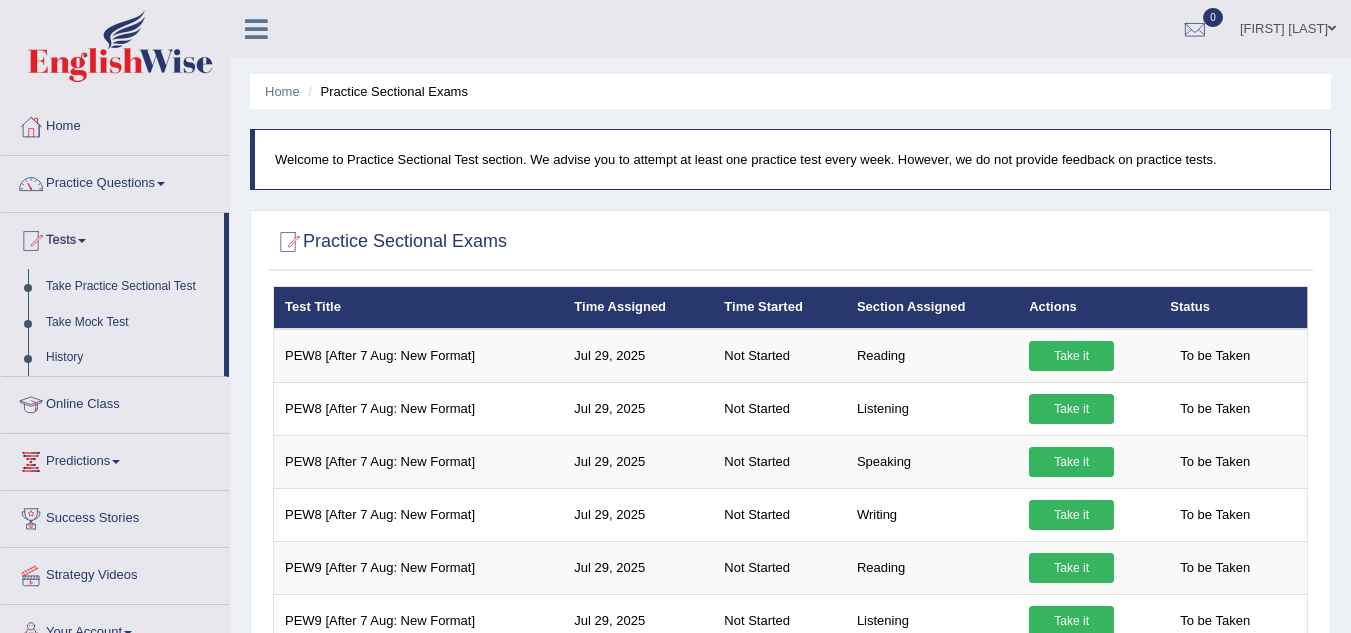 scroll, scrollTop: 0, scrollLeft: 0, axis: both 